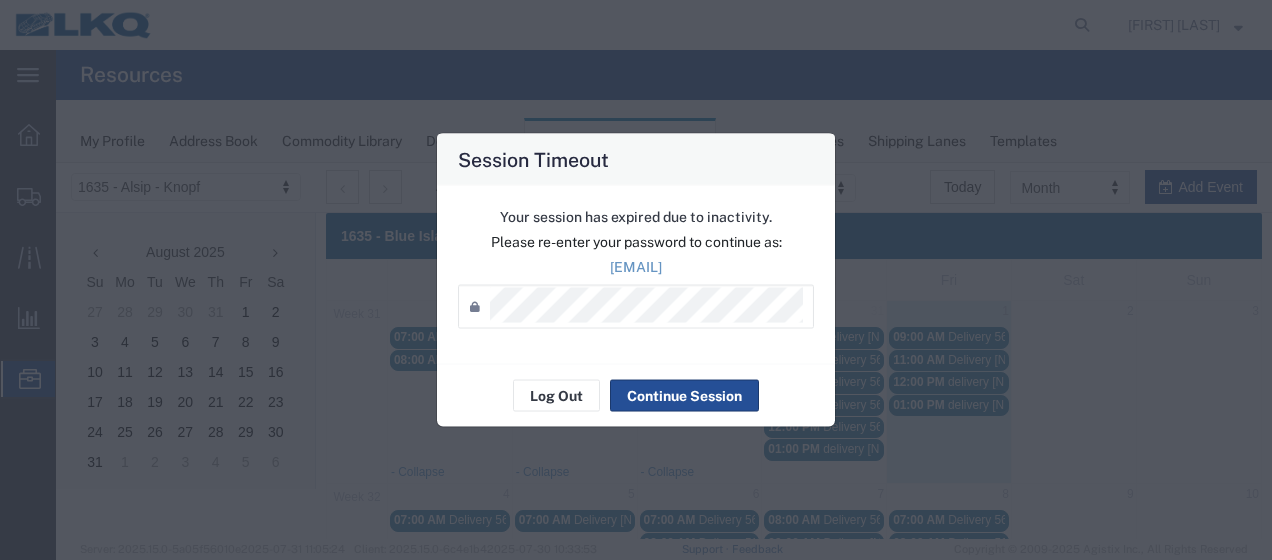 scroll, scrollTop: 0, scrollLeft: 0, axis: both 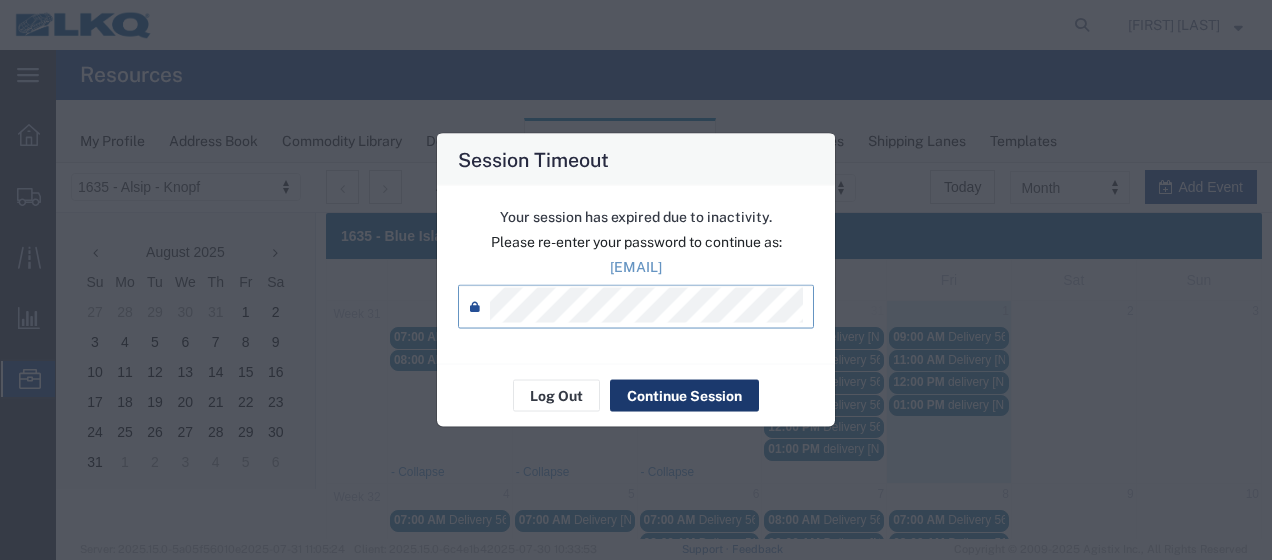 click on "Continue Session" 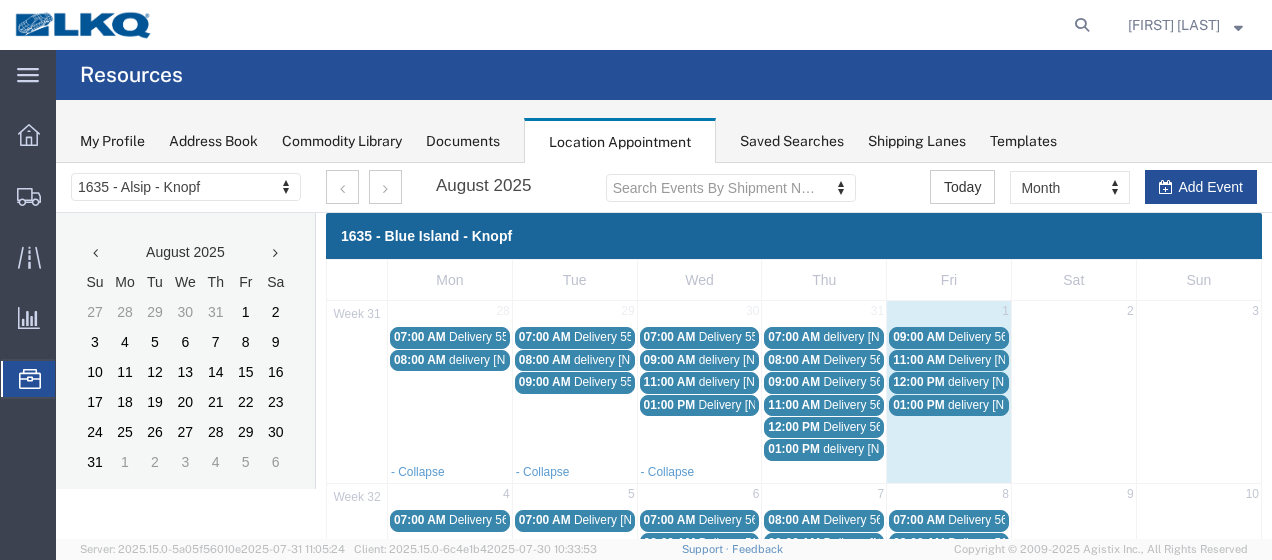 click on "delivery [NUMBER]" at bounding box center [999, 405] 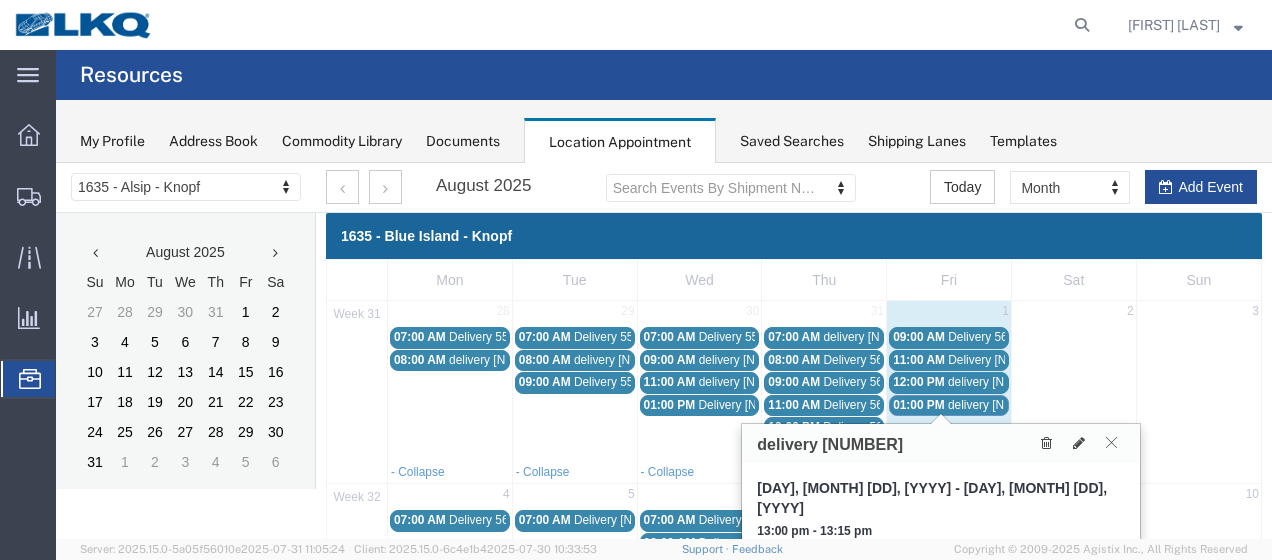 click at bounding box center (1111, 442) 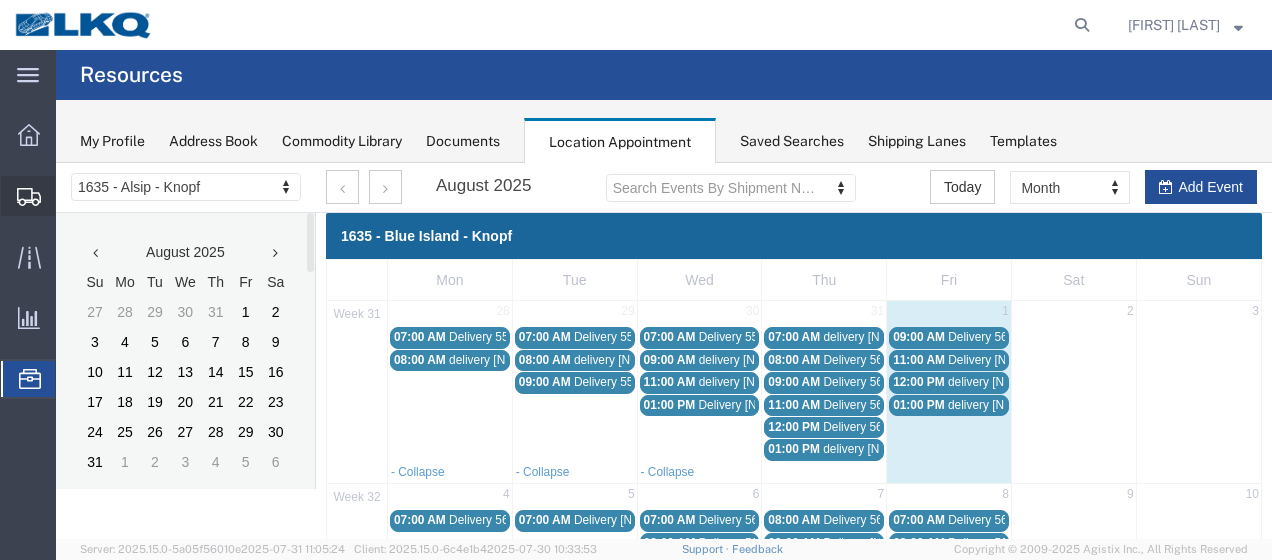 click on "Shipment Manager" 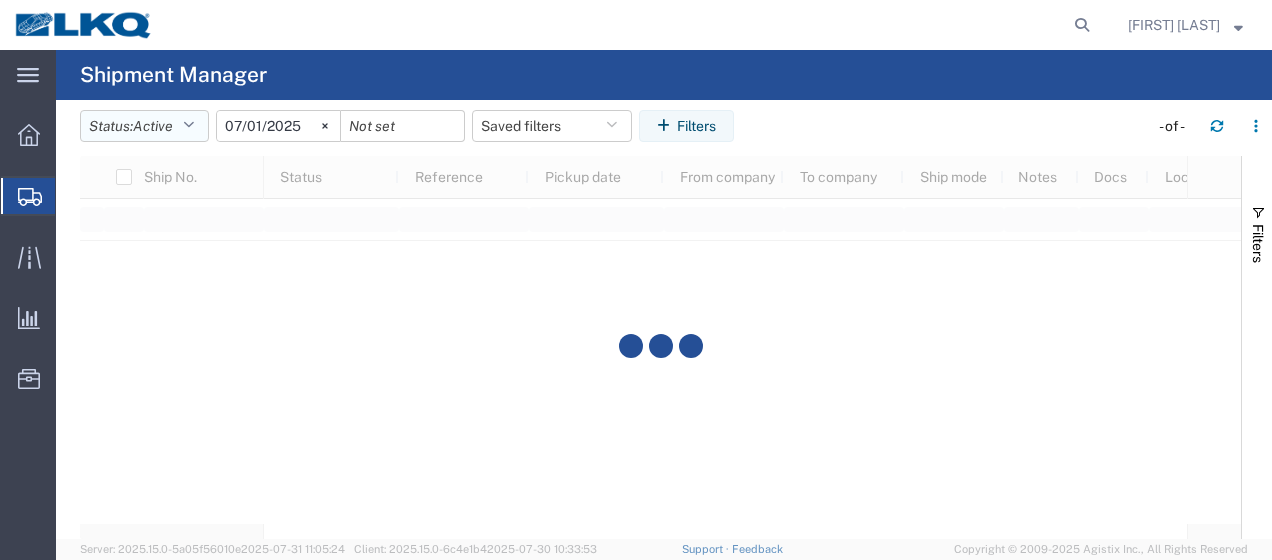 click on "Status:  Active" 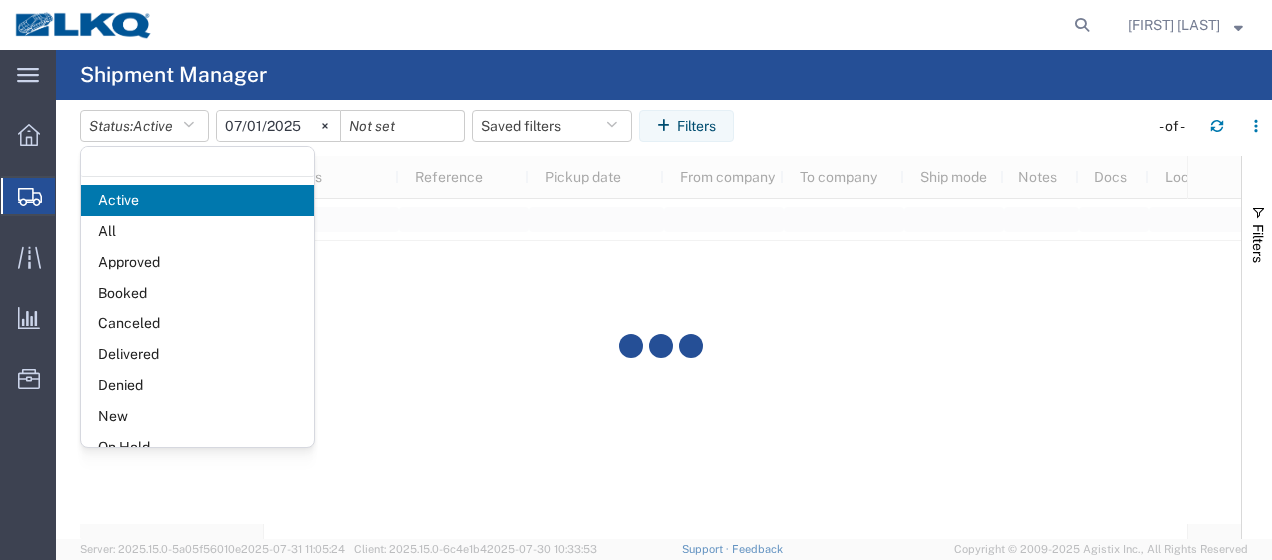 click on "Booked" 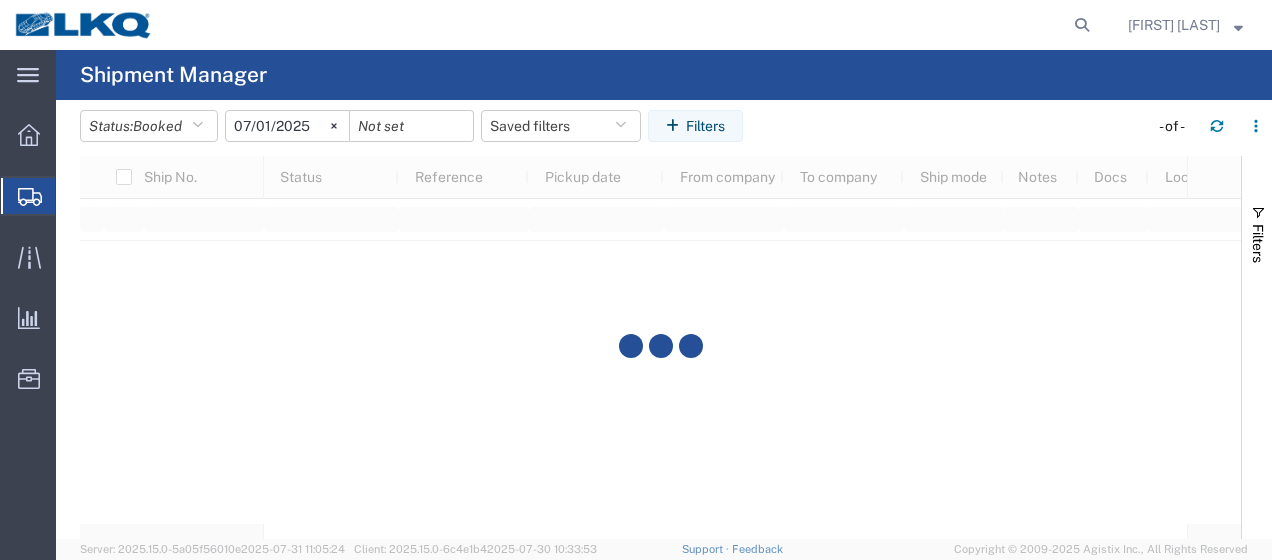 click on "2025-07-01" 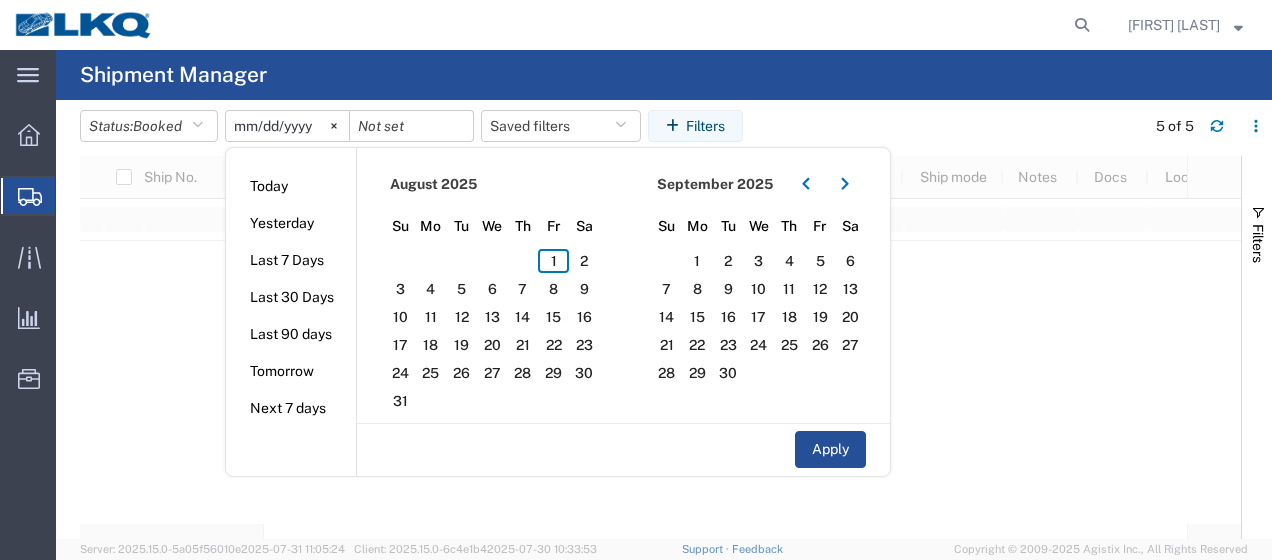 type on "[YYYY]-[MM]-[DD]" 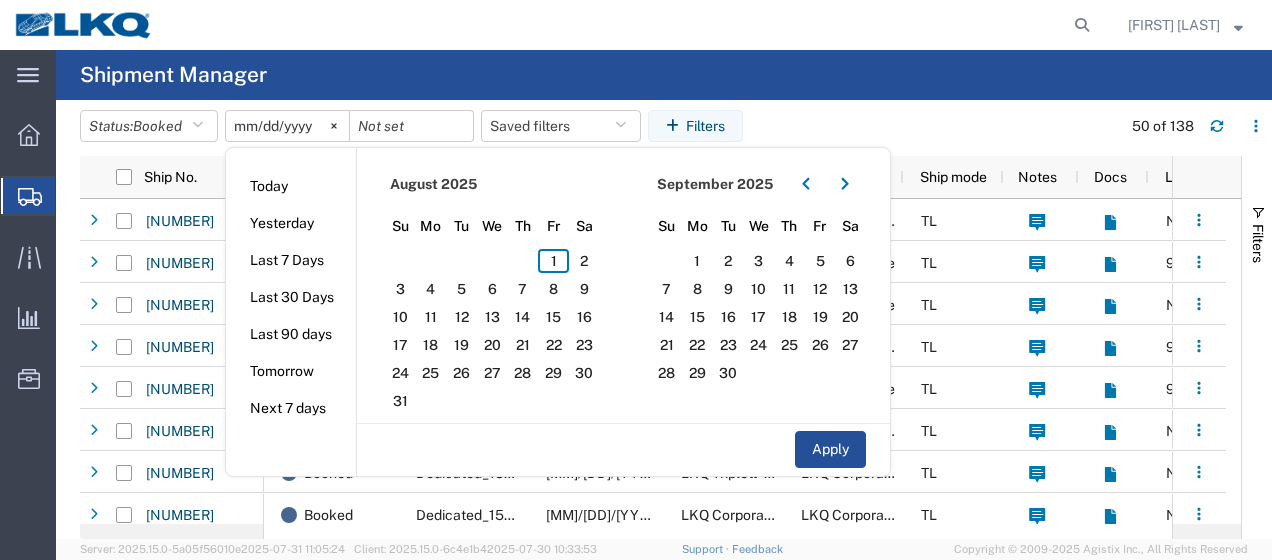 type on "[YYYY]-[MM]-[DD]" 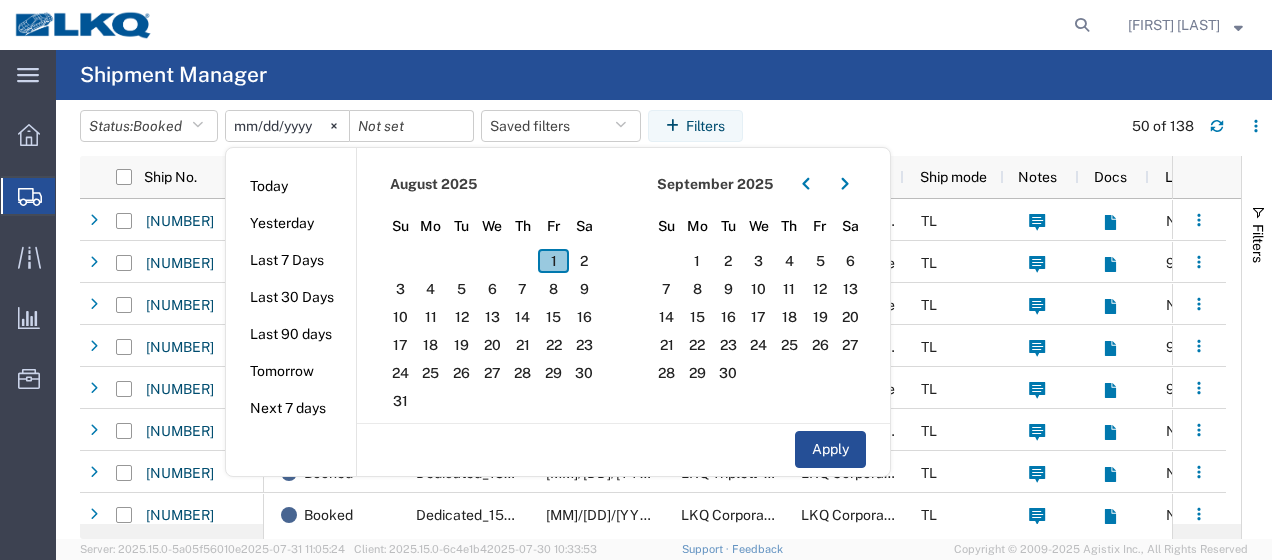 click on "1" 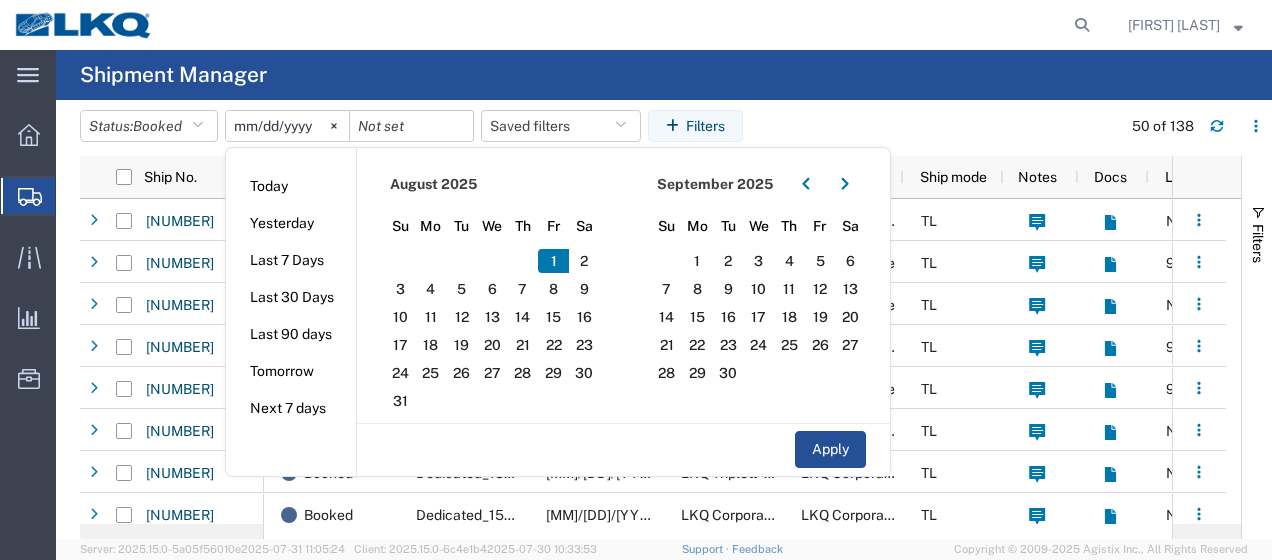 click on "[MONTH] [YYYY] Su Mo Tu We Th Fr Sa  27   28   29   30   31   1   2   3   4   5   6   7   8   9   10   11   12   13   14   15   16   17   18   19   20   21   22   23   24   25   26   27   28   29   30   31" 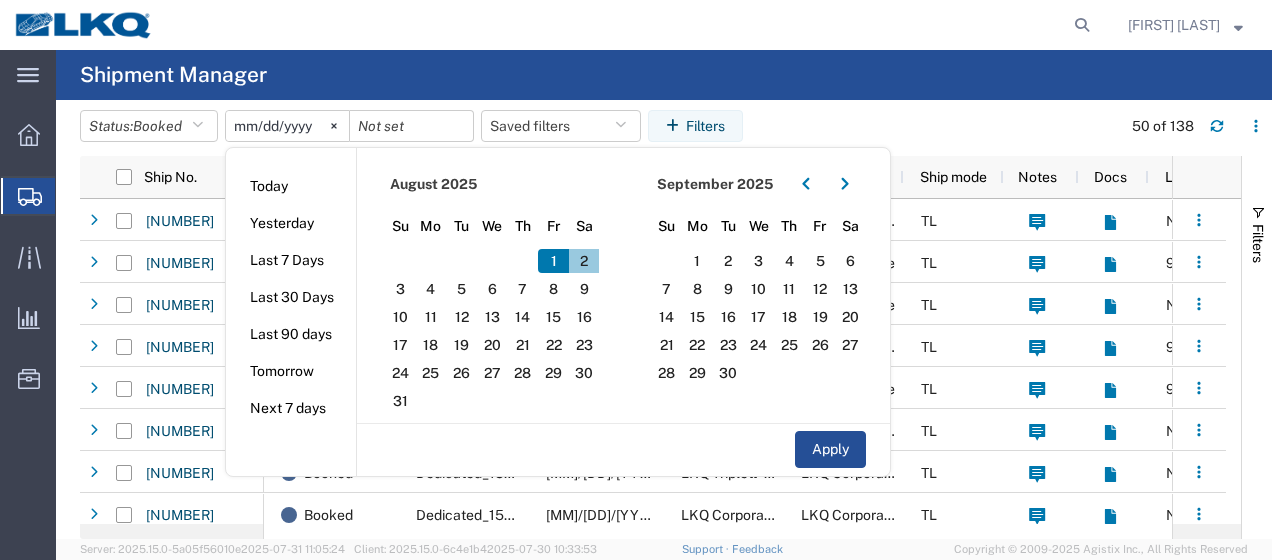 click on "2" 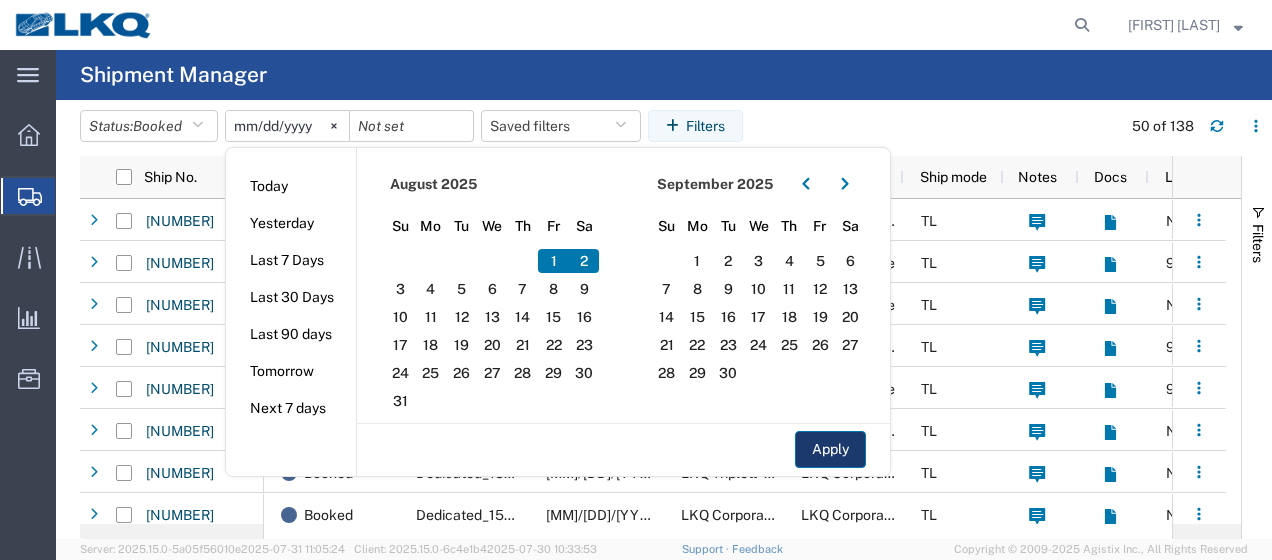 click on "Apply" 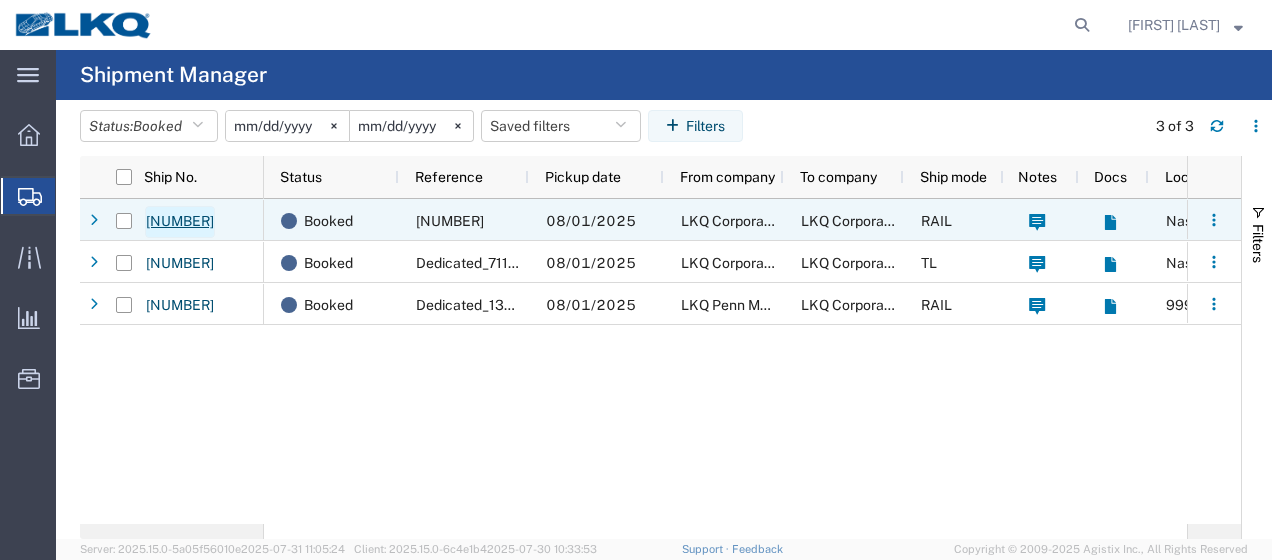 click on "[NUMBER]" 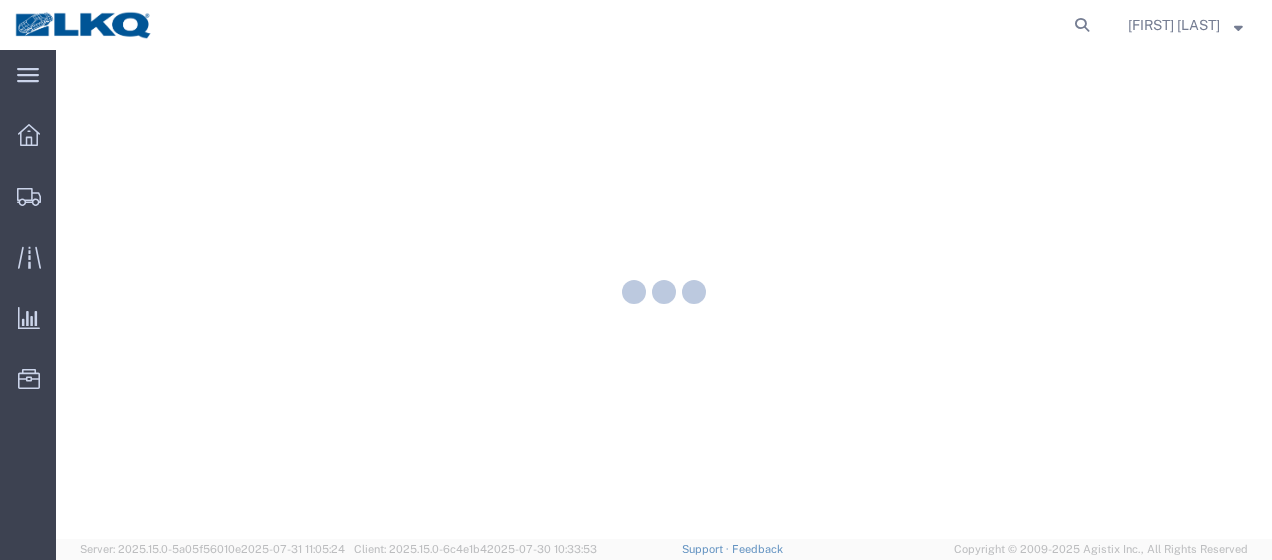scroll, scrollTop: 0, scrollLeft: 0, axis: both 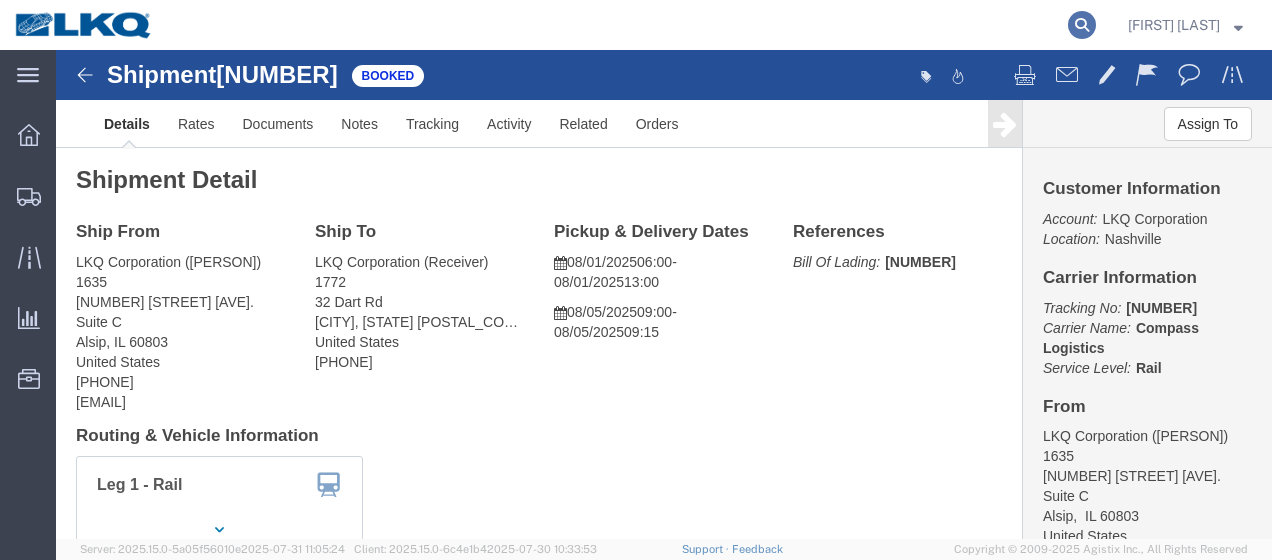click 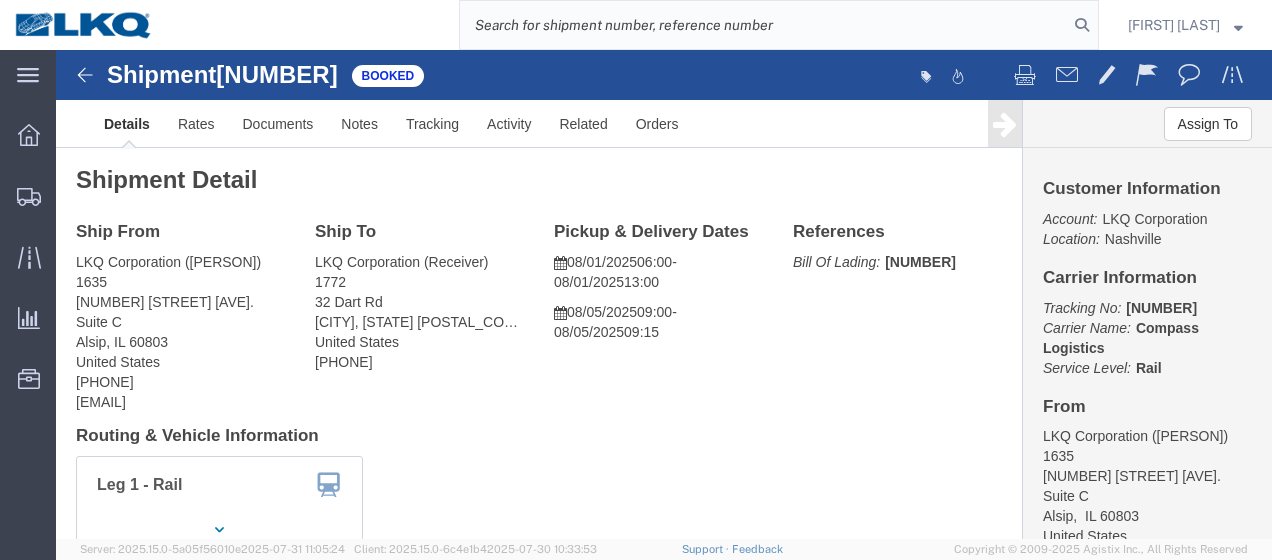 click 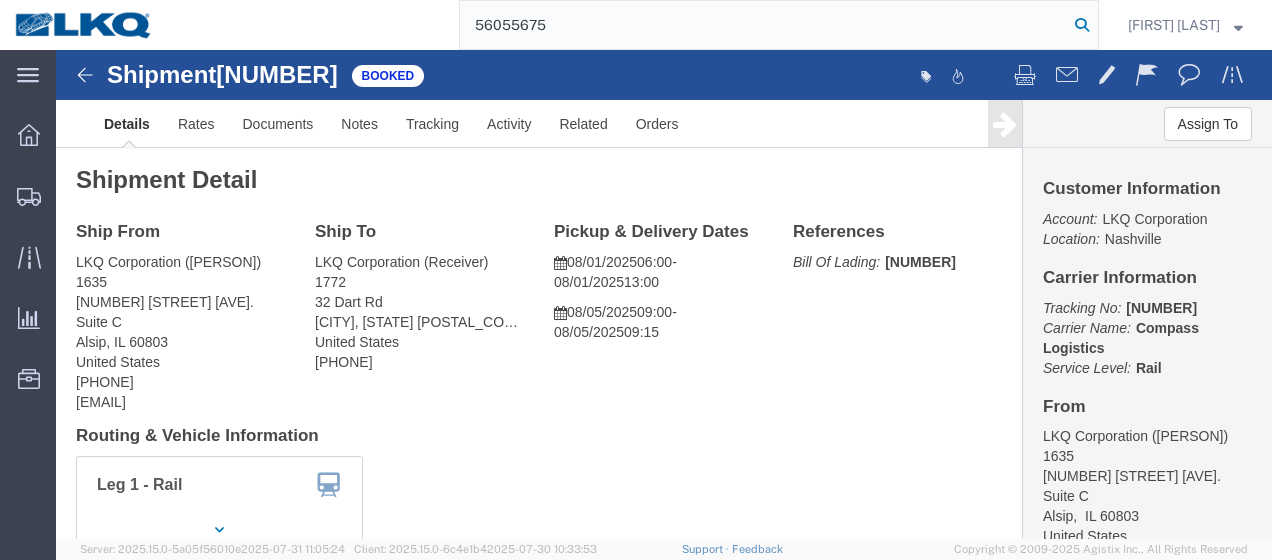type on "56055675" 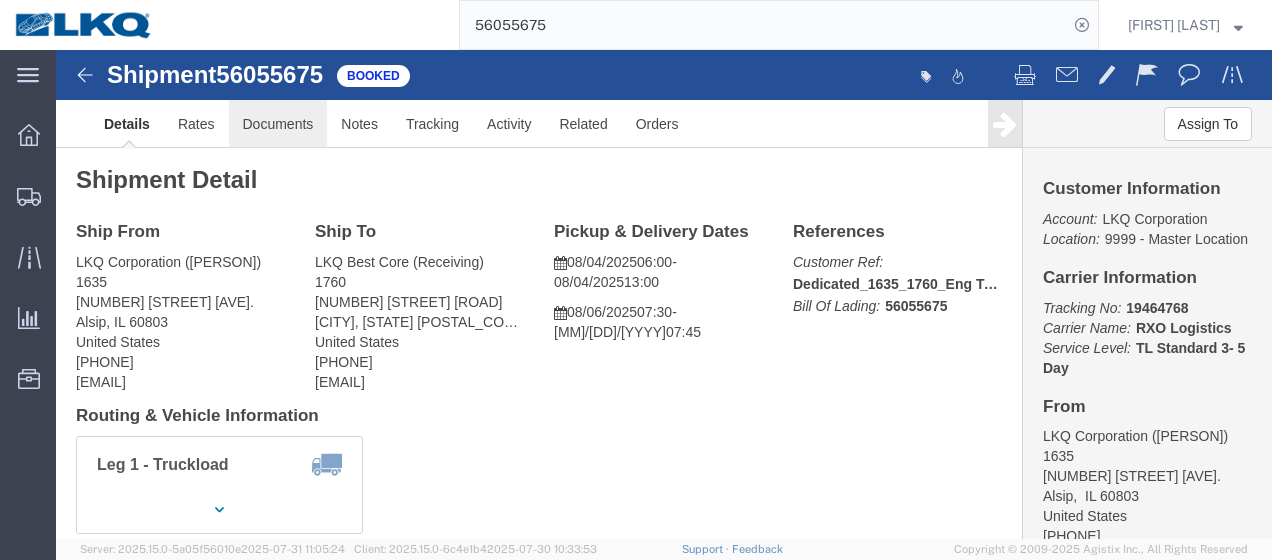 click on "Documents" 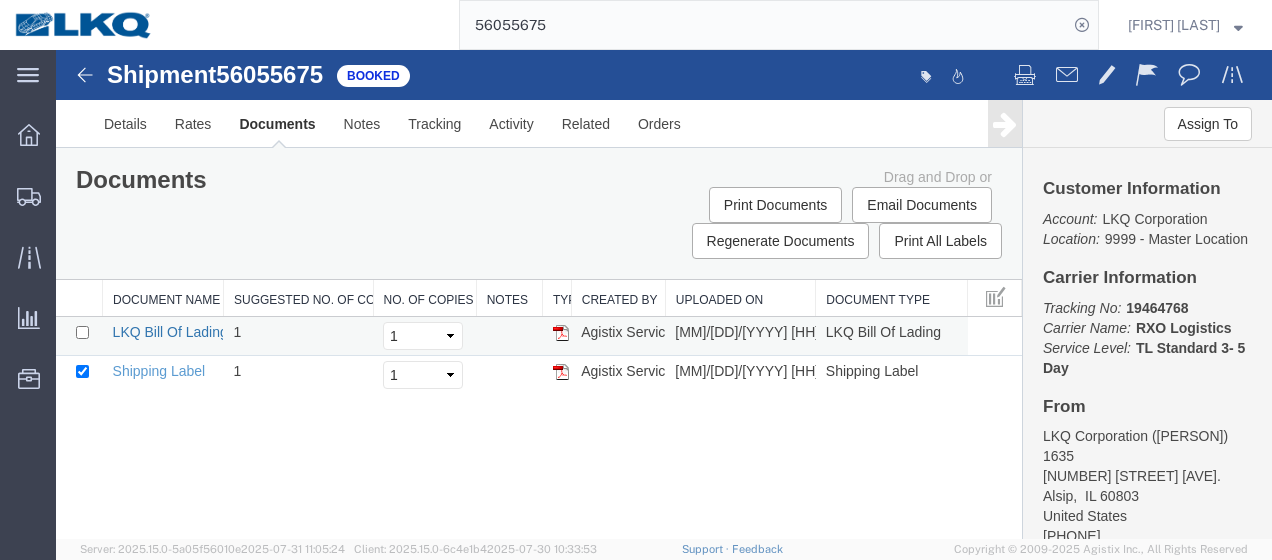 click on "LKQ Bill Of Lading" at bounding box center [170, 332] 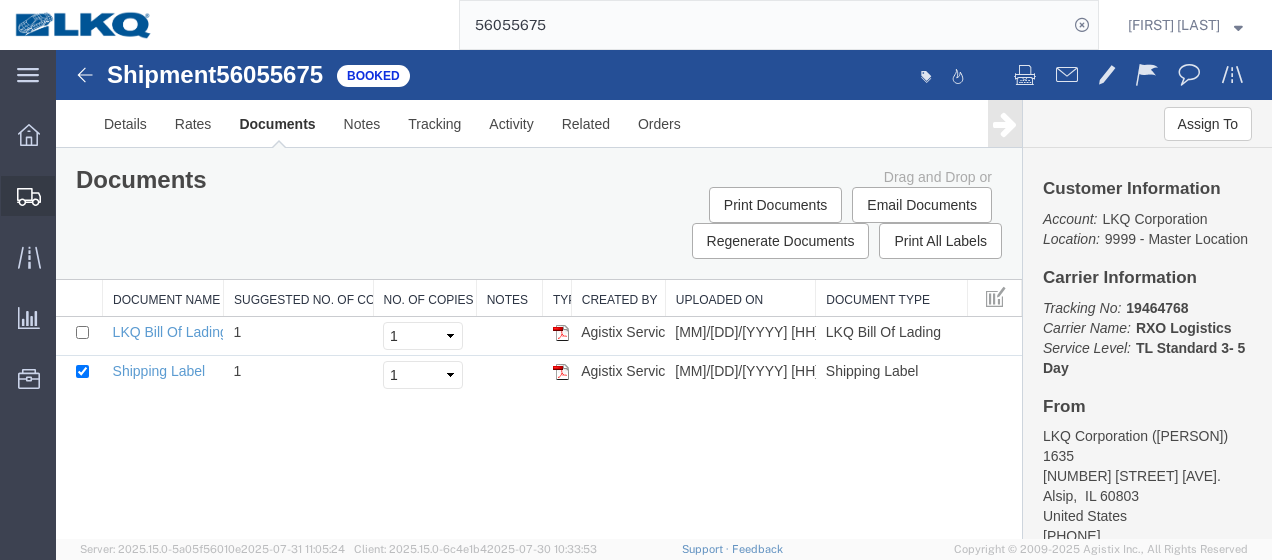 click on "Shipment Manager" 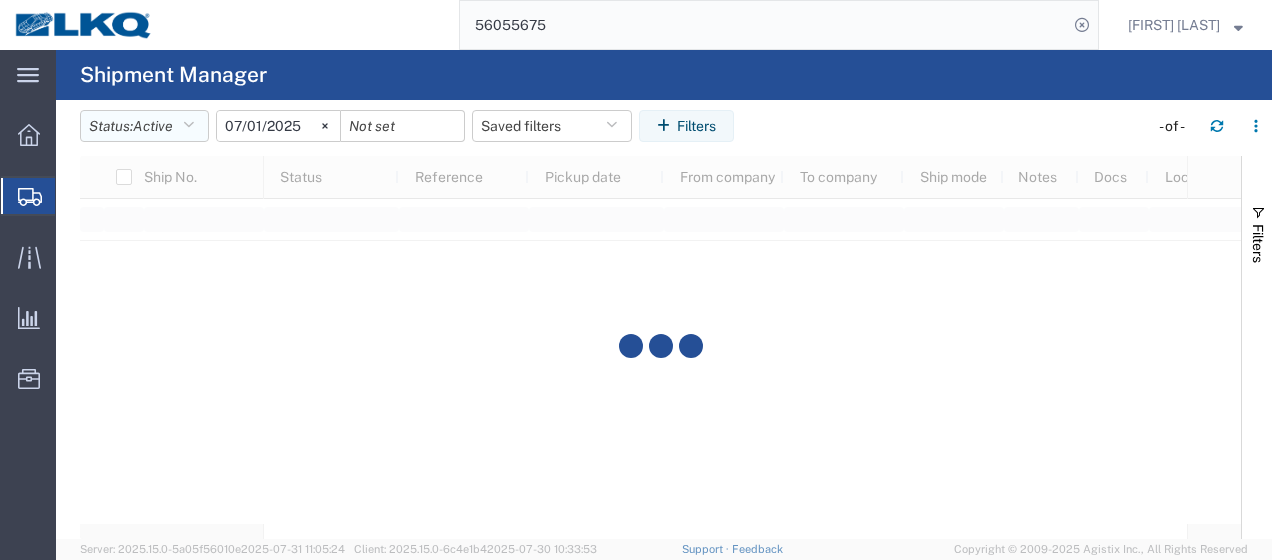 click 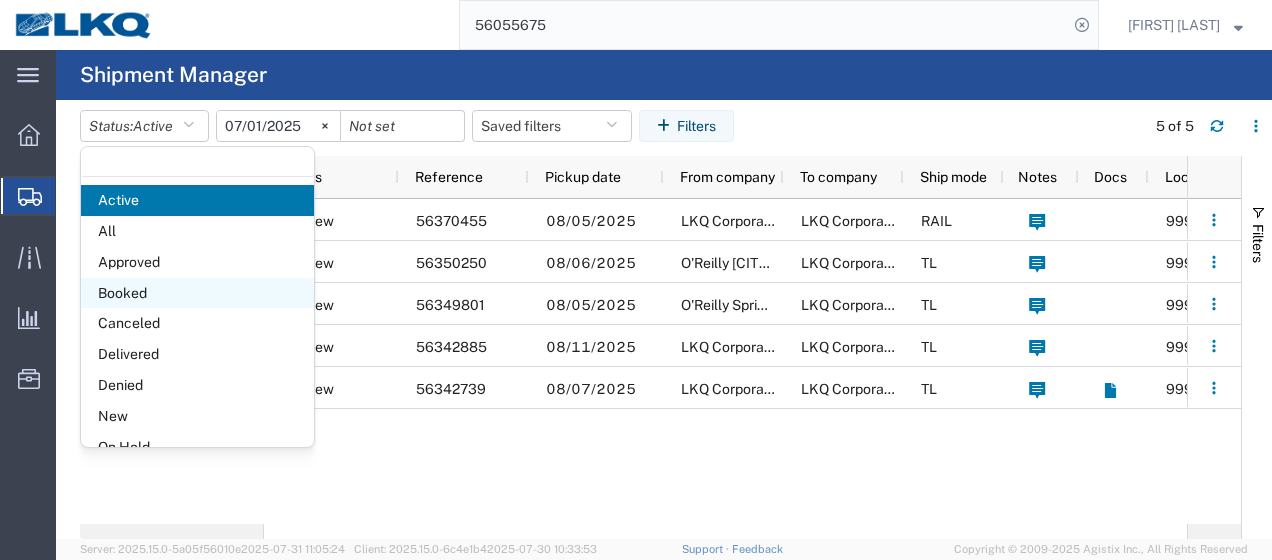 click on "Booked" 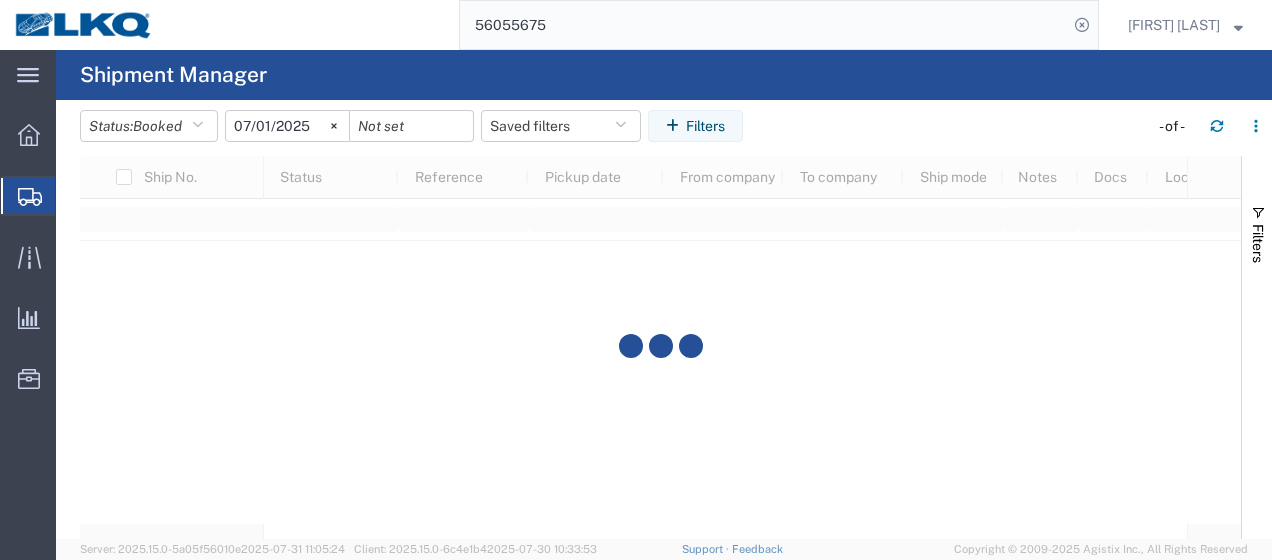 click on "2025-07-01" 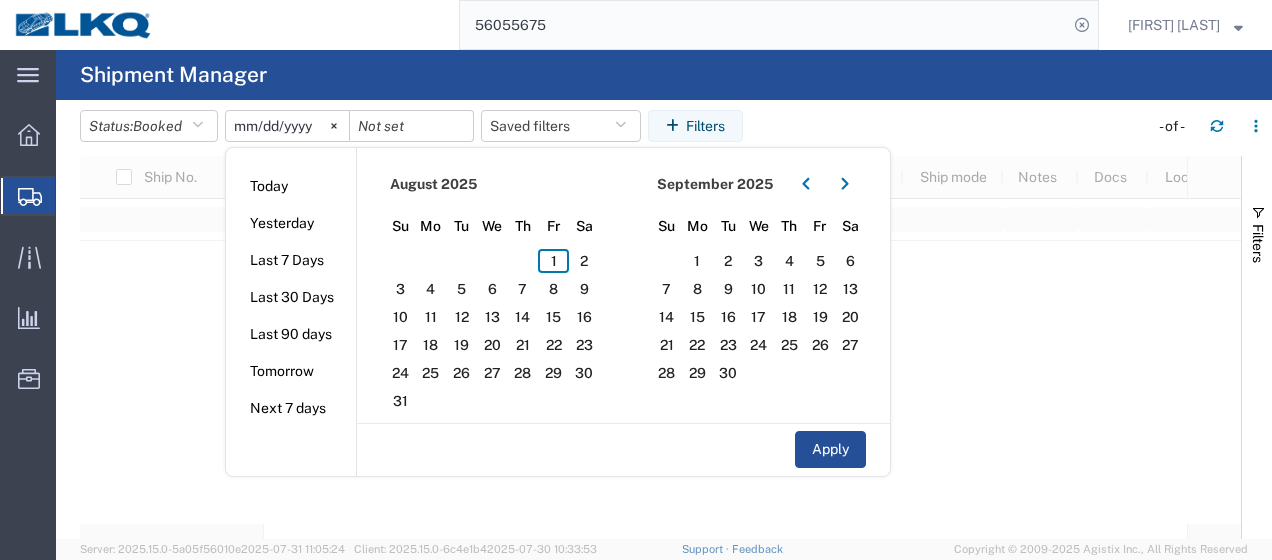 type on "[YYYY]-[MM]-[DD]" 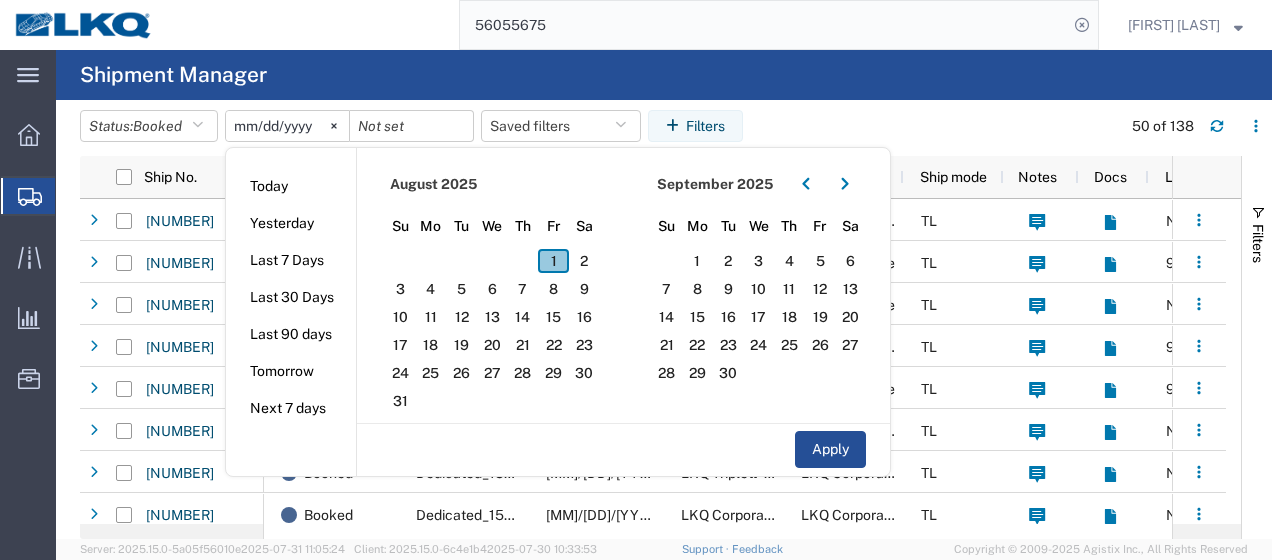 click on "1" 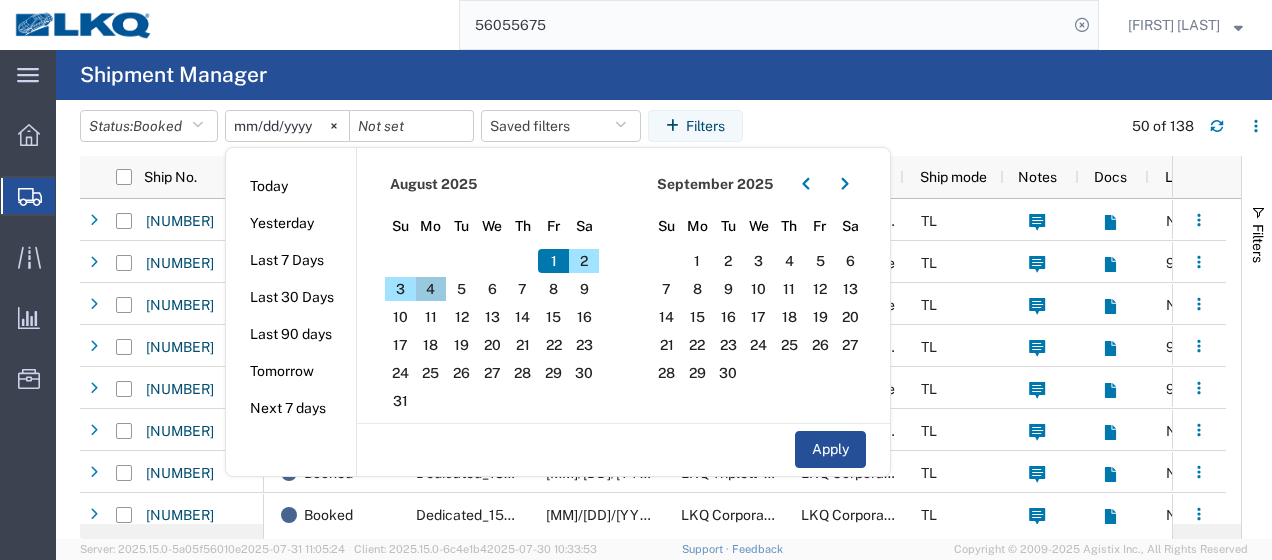 click on "4" 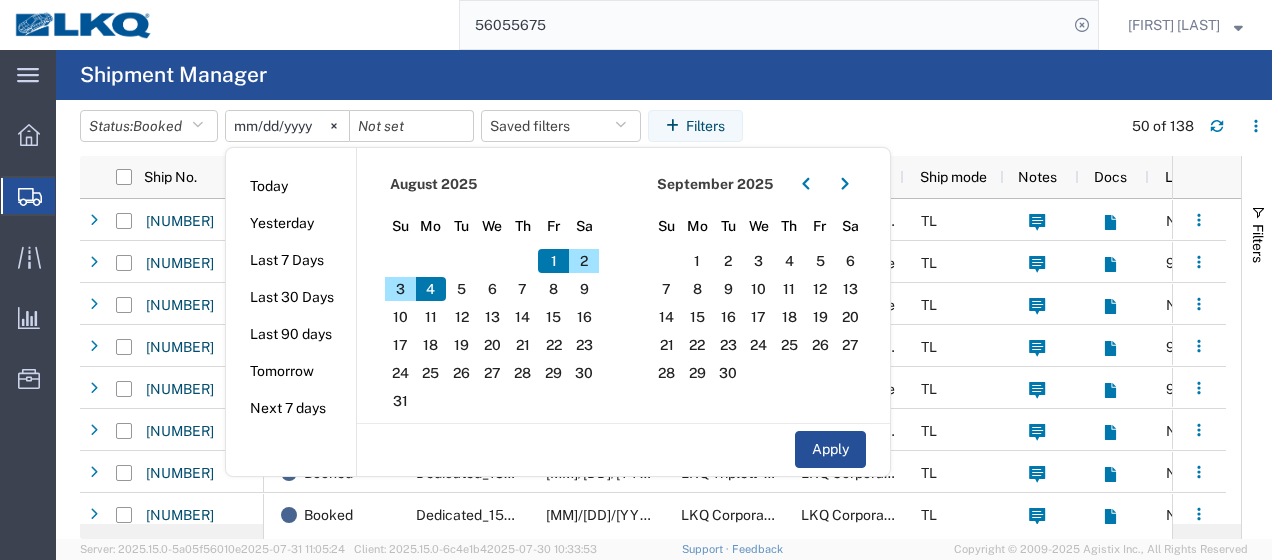 click on "Apply" 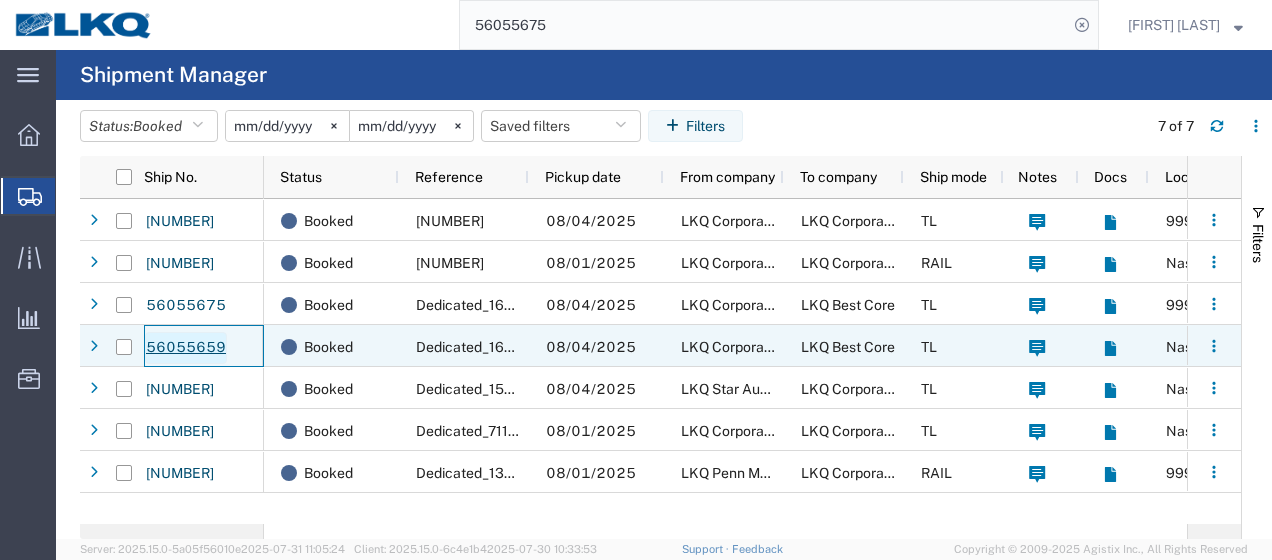 click on "56055659" 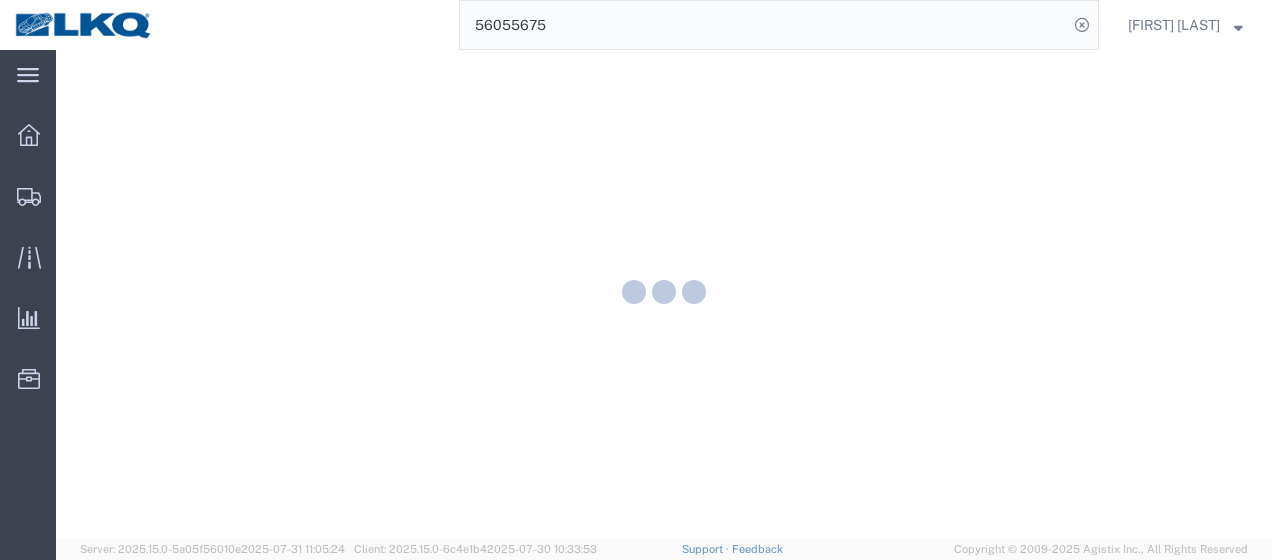 scroll, scrollTop: 0, scrollLeft: 0, axis: both 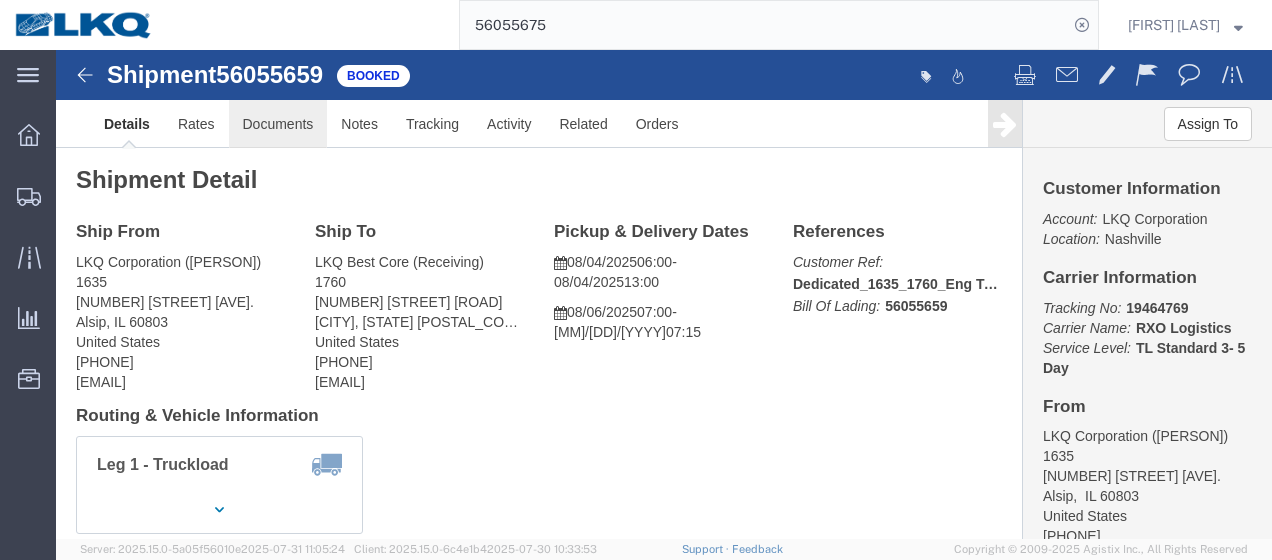 click on "Documents" 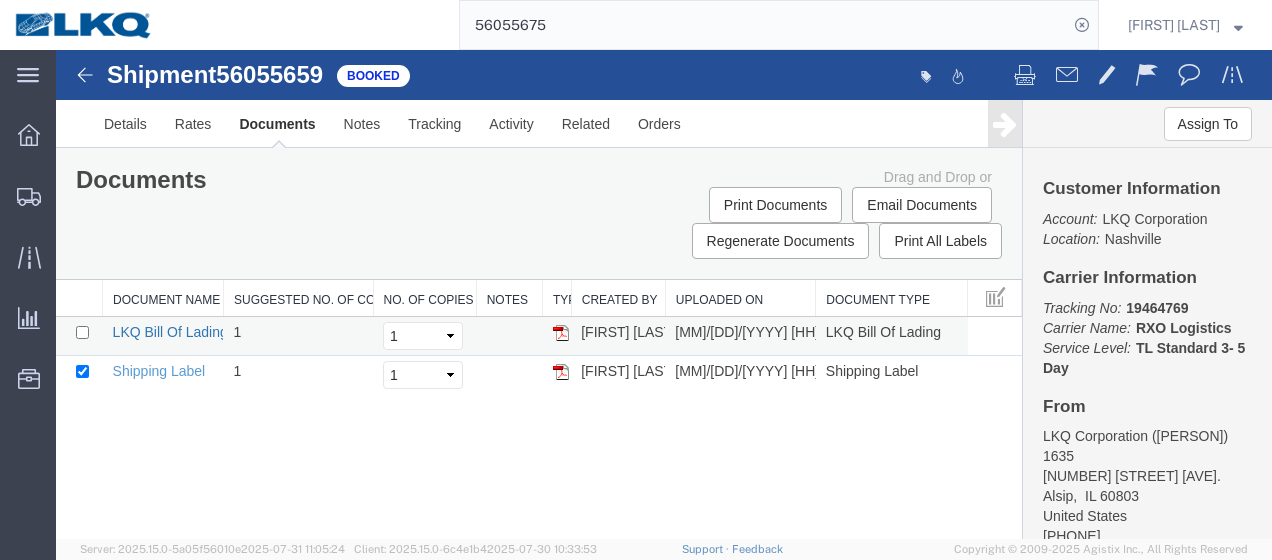 click on "LKQ Bill Of Lading" at bounding box center (170, 332) 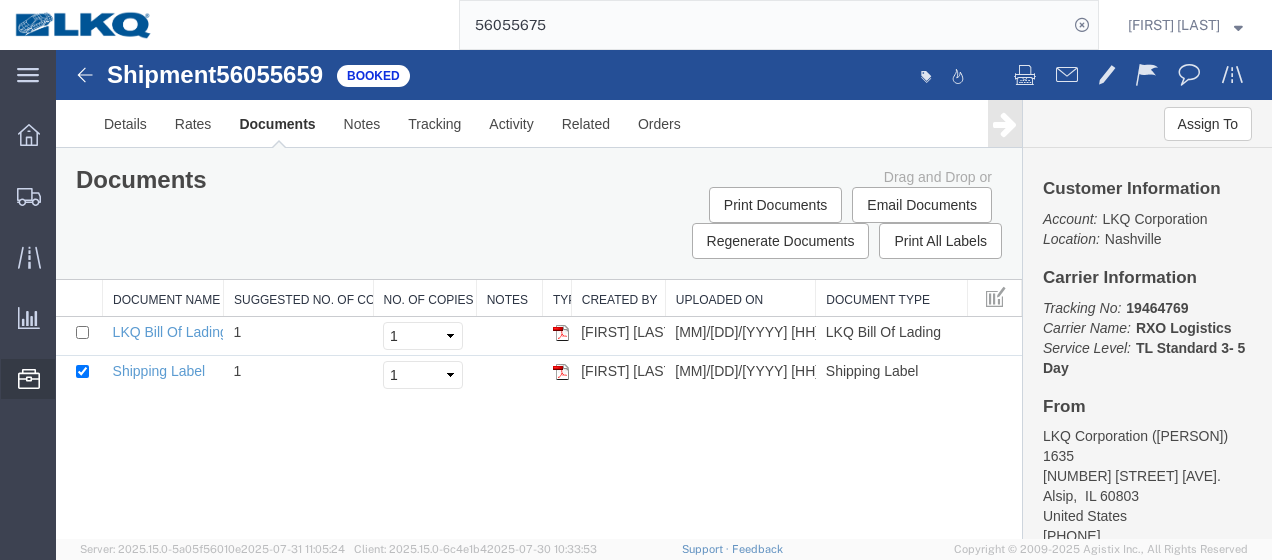 click on "Location Appointment" 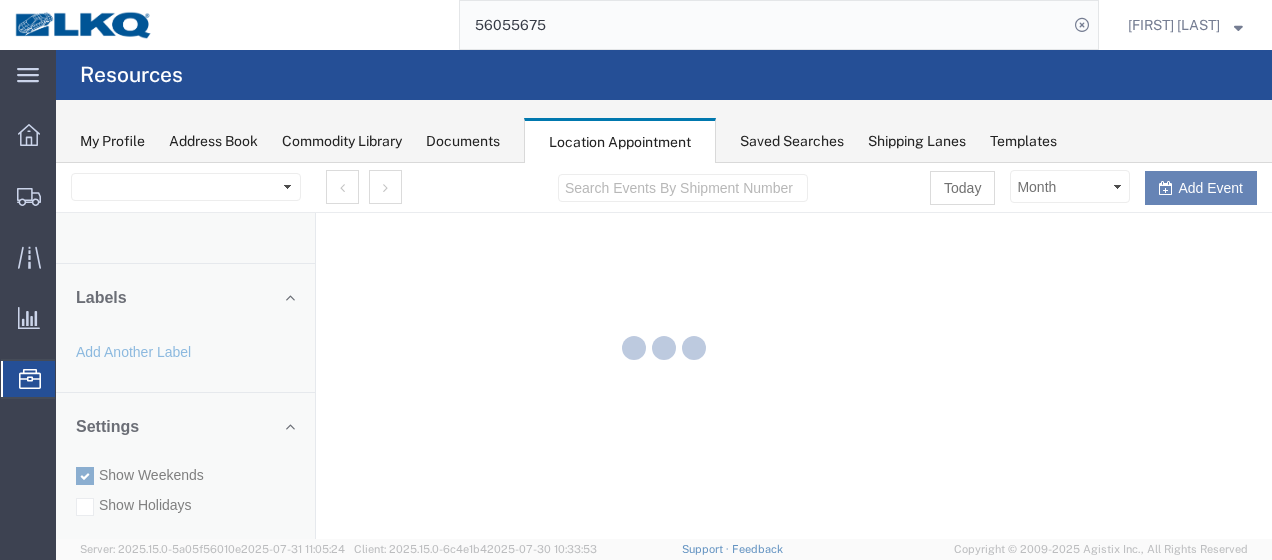 scroll, scrollTop: 0, scrollLeft: 0, axis: both 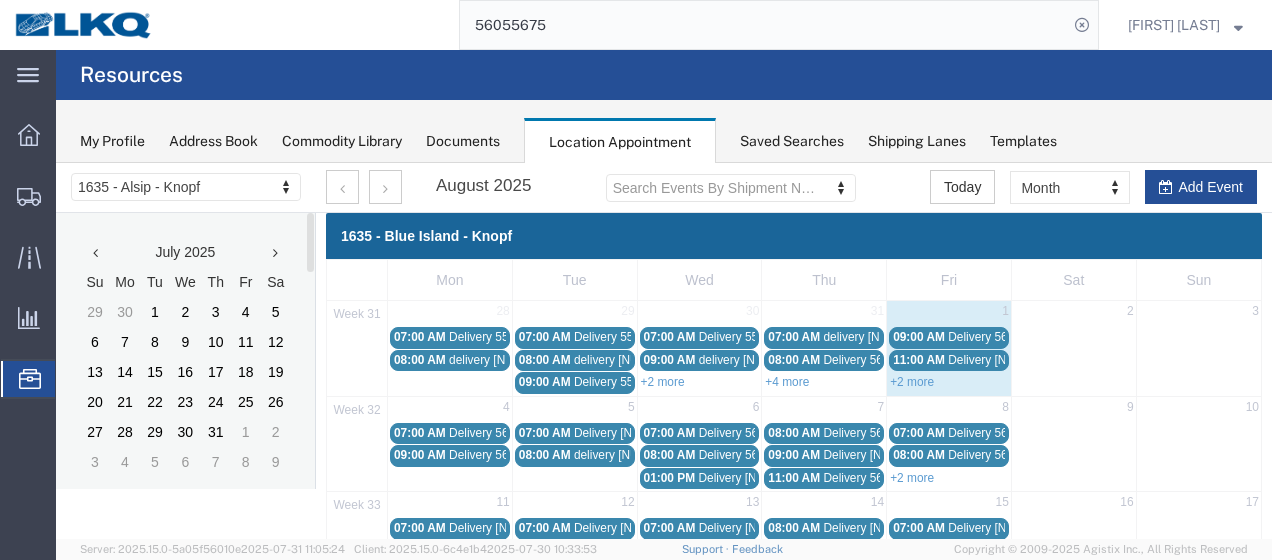 click at bounding box center [275, 253] 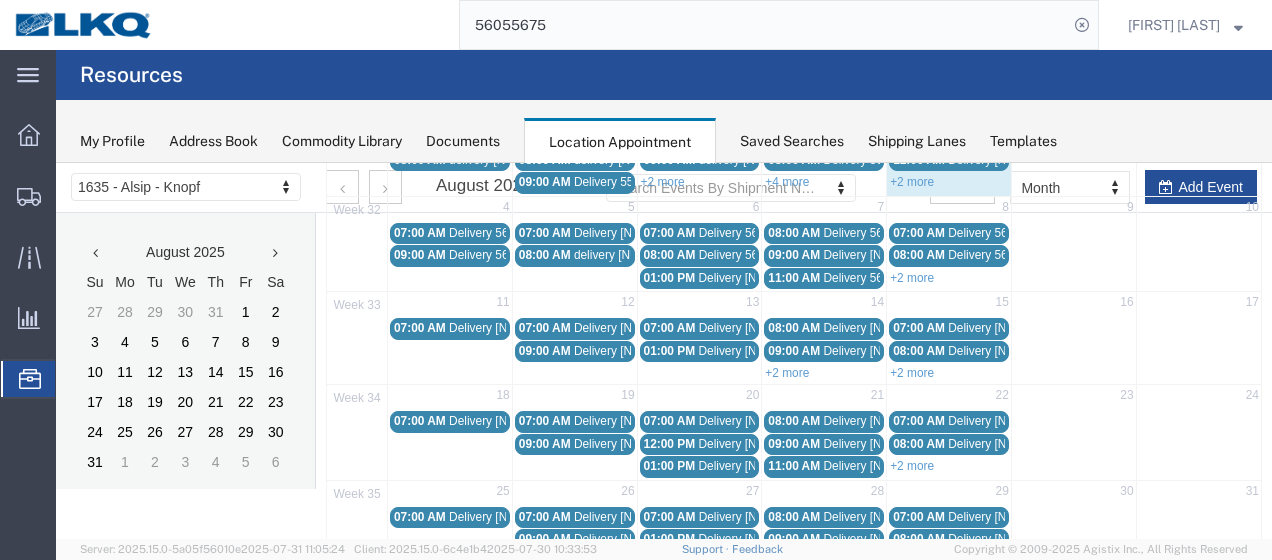 scroll, scrollTop: 0, scrollLeft: 0, axis: both 